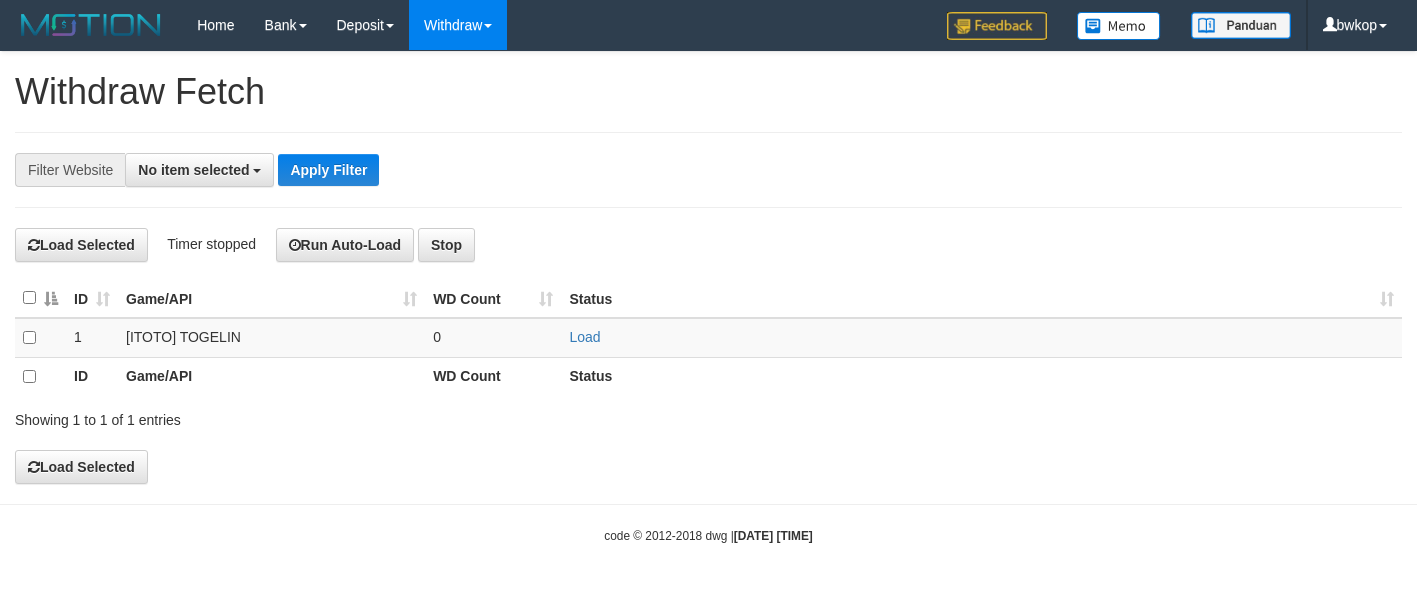 select 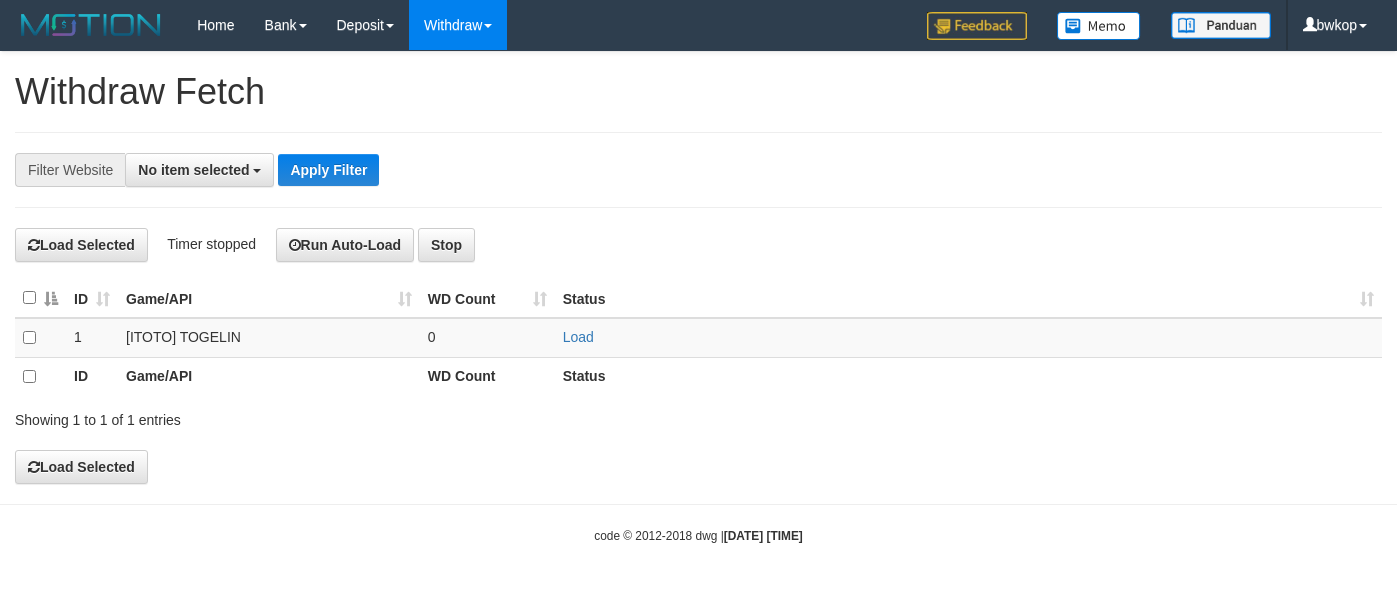 select 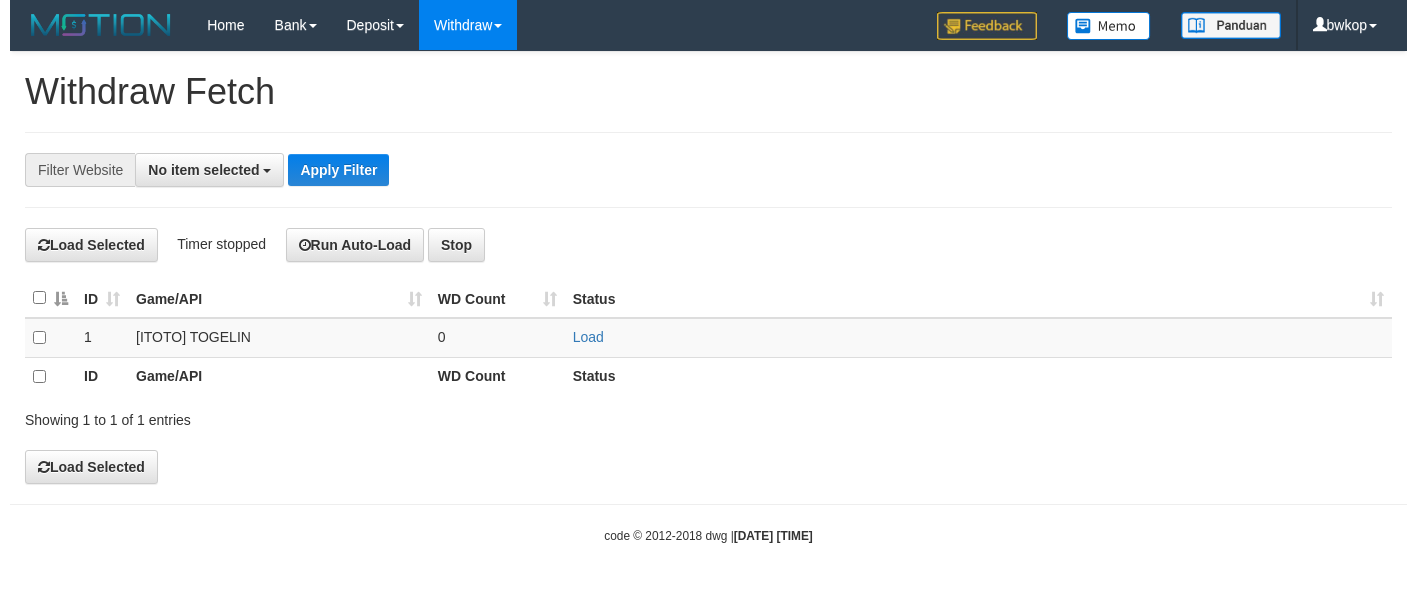 scroll, scrollTop: 0, scrollLeft: 0, axis: both 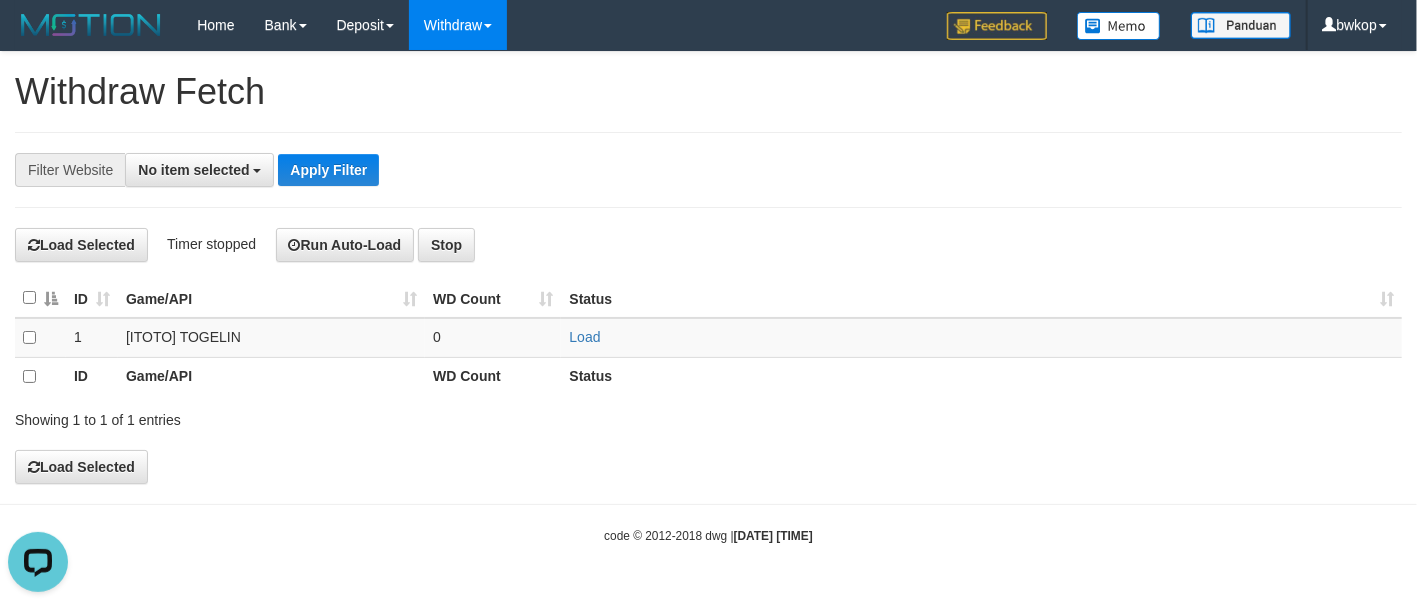click on "**********" at bounding box center (708, 170) 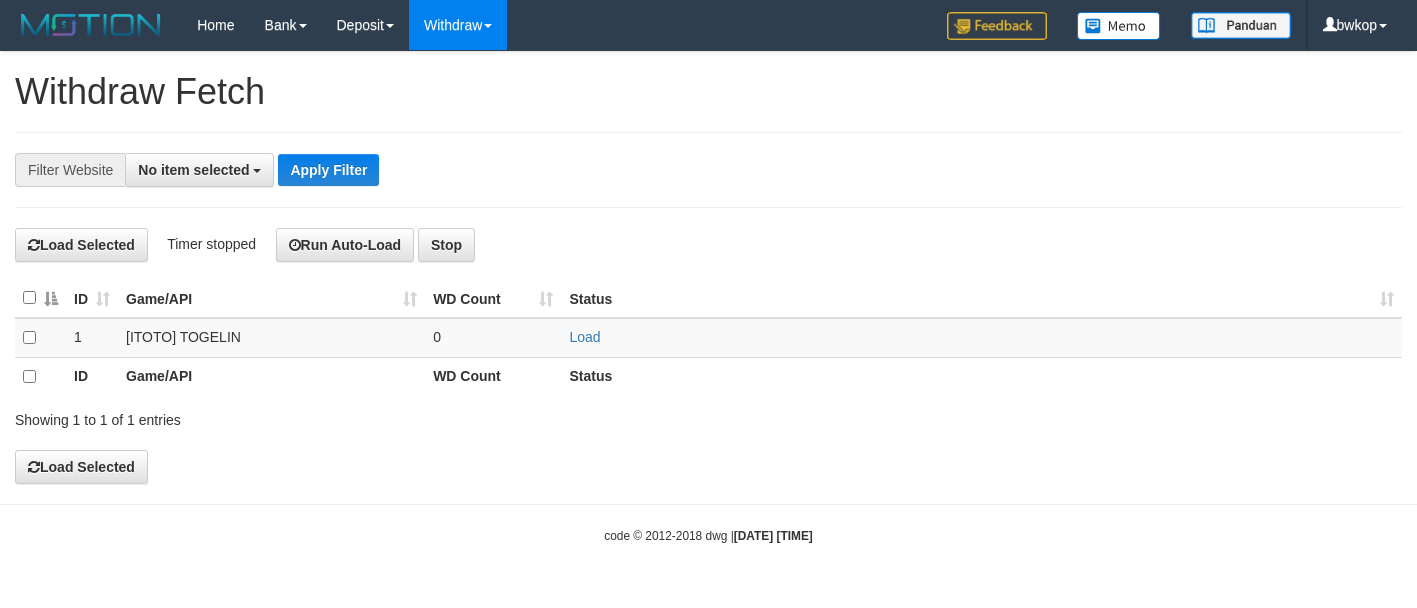 select 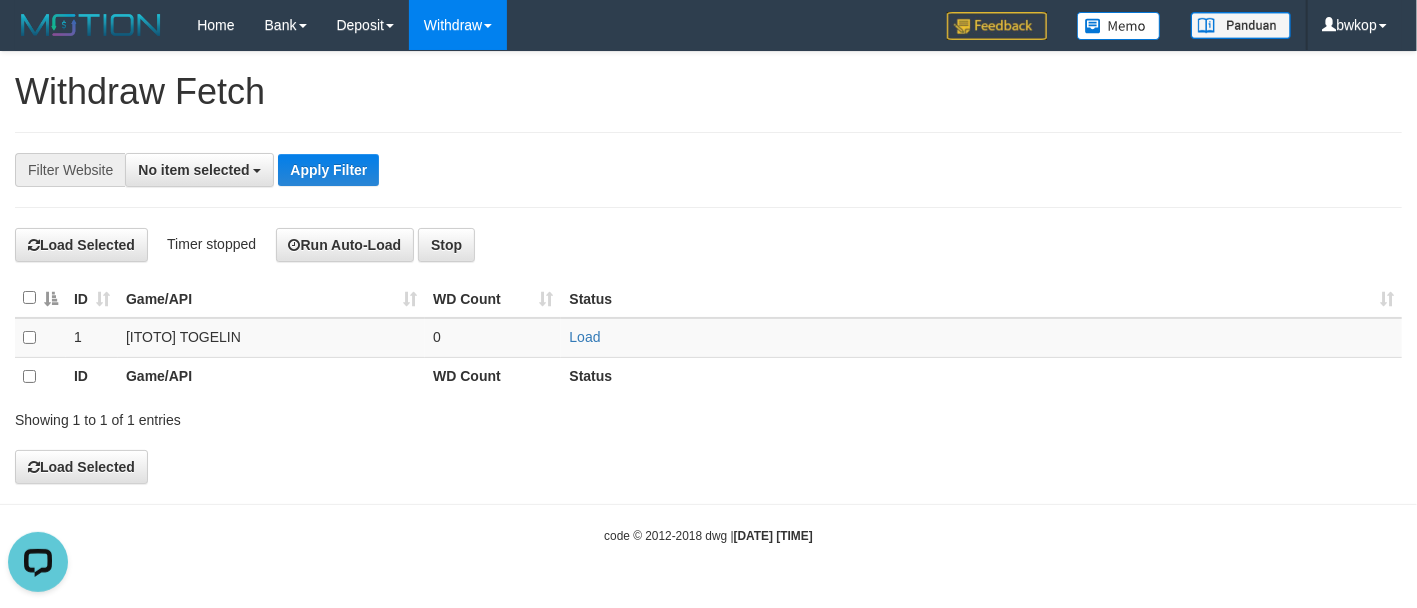 scroll, scrollTop: 0, scrollLeft: 0, axis: both 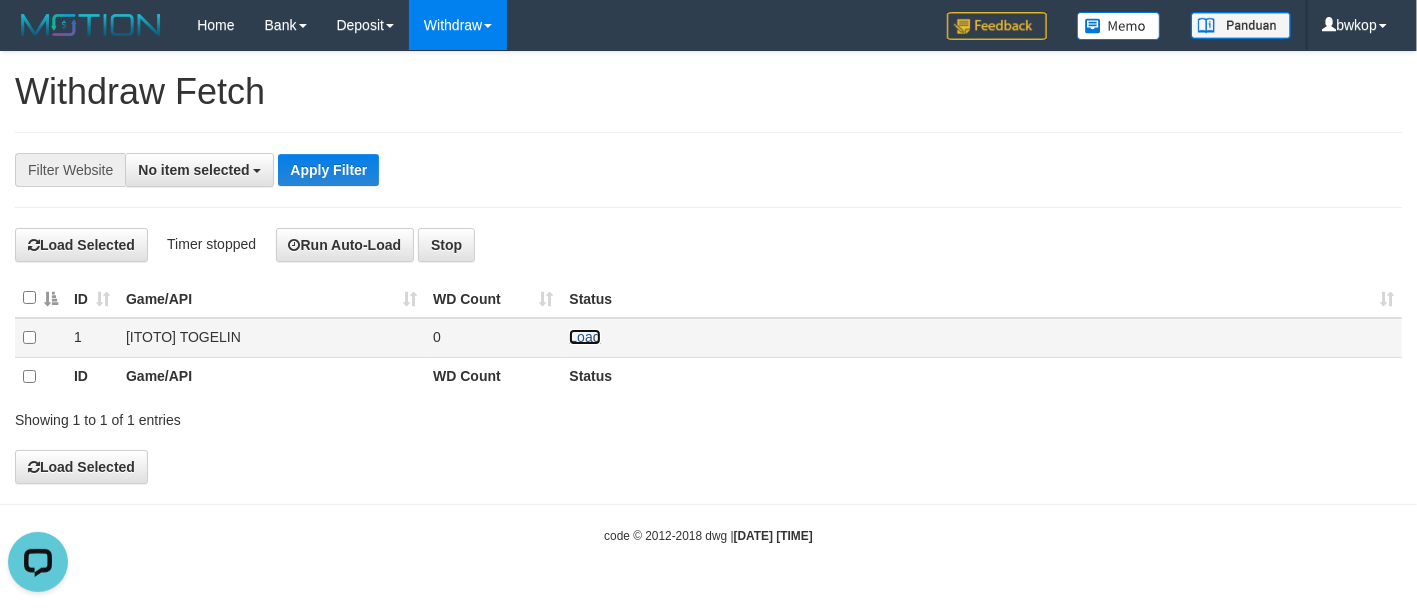 click on "Load" at bounding box center [584, 337] 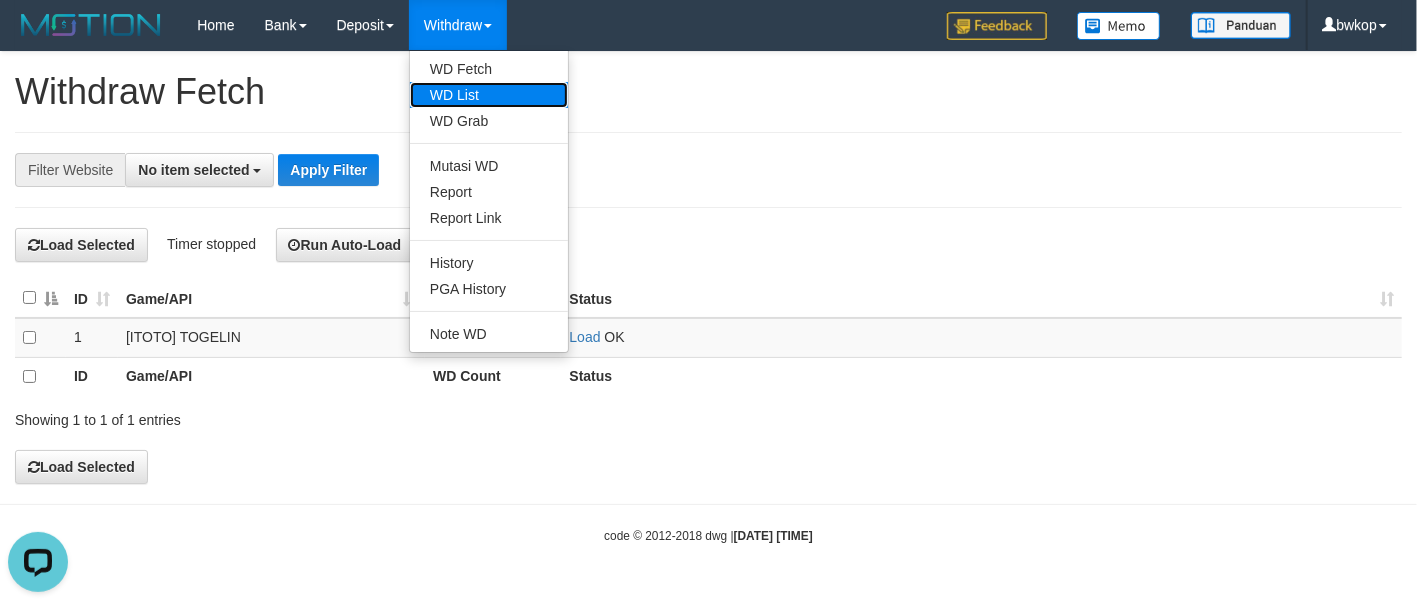click on "WD List" at bounding box center (489, 95) 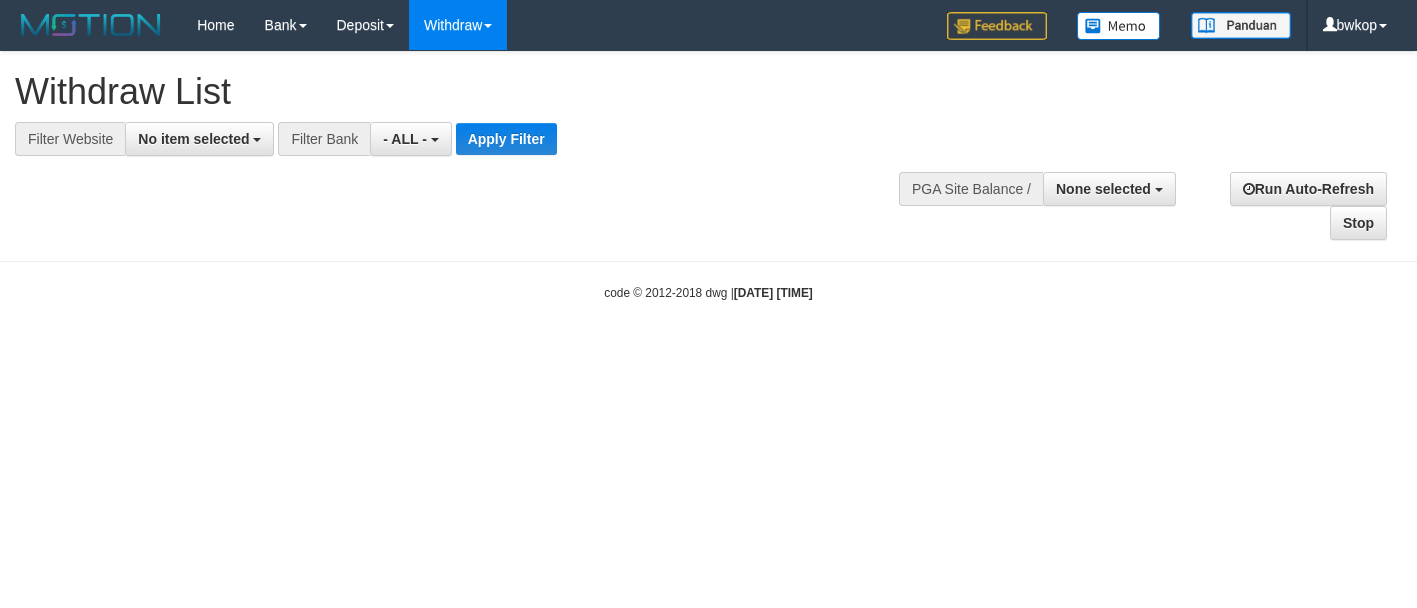 select 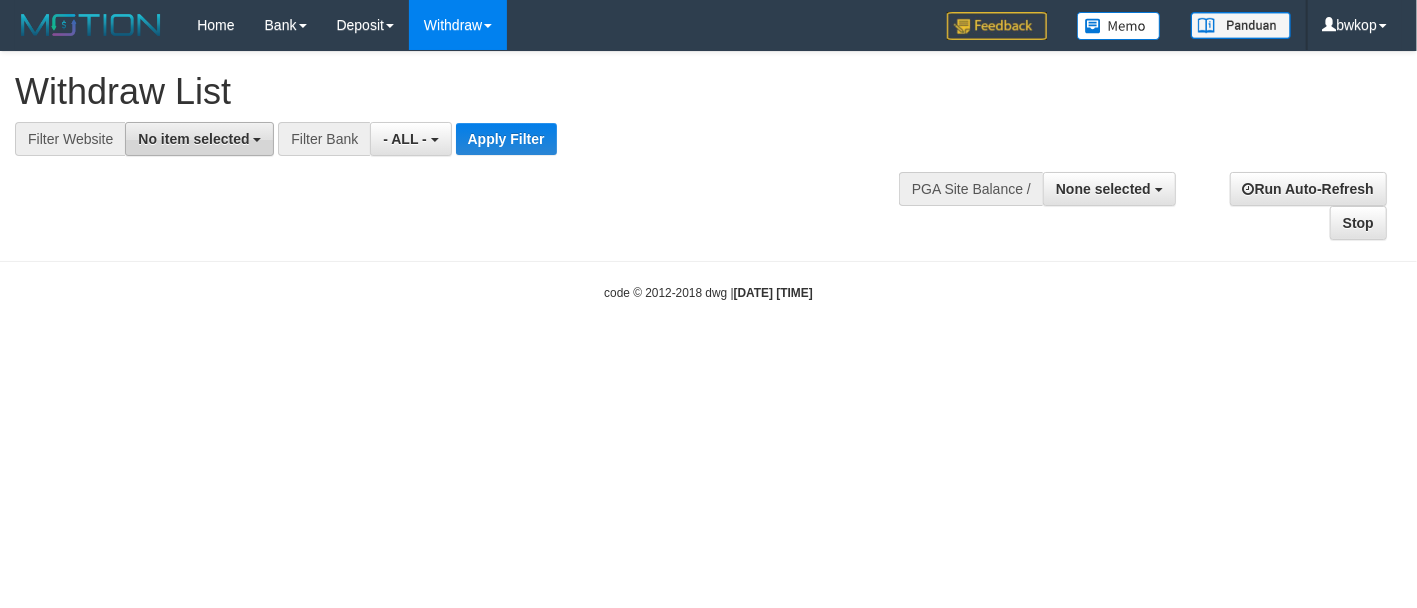 click on "No item selected" at bounding box center [199, 139] 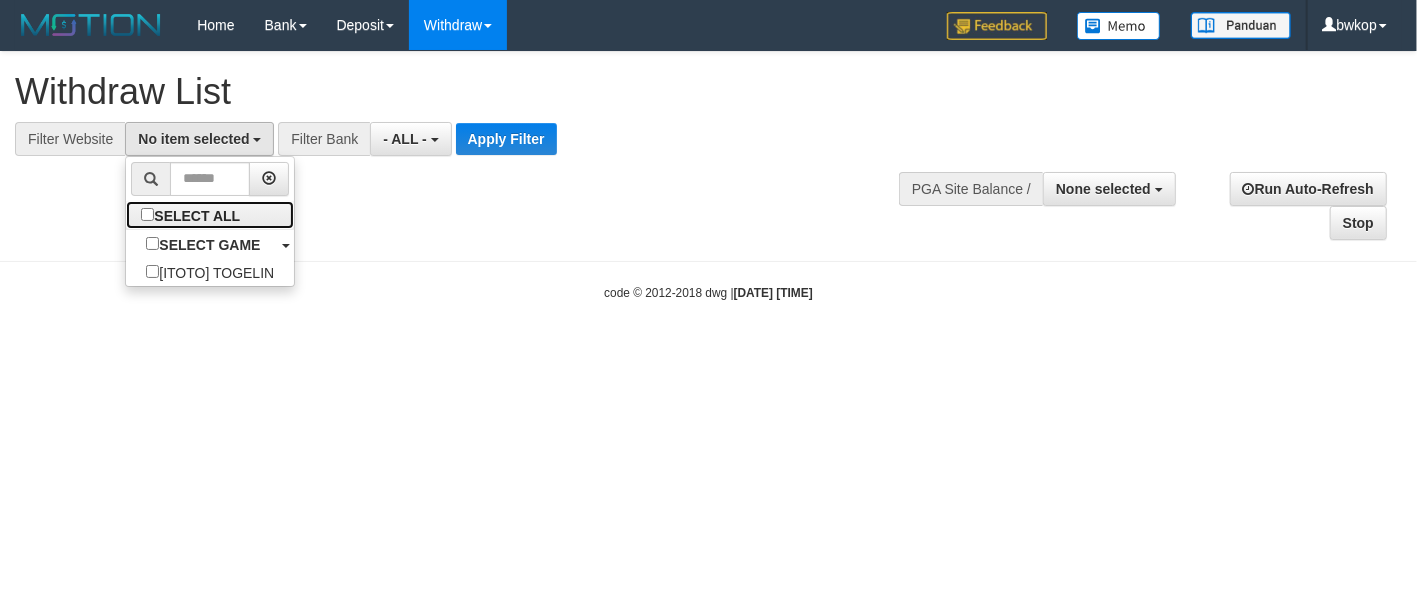 drag, startPoint x: 212, startPoint y: 217, endPoint x: 416, endPoint y: 177, distance: 207.88458 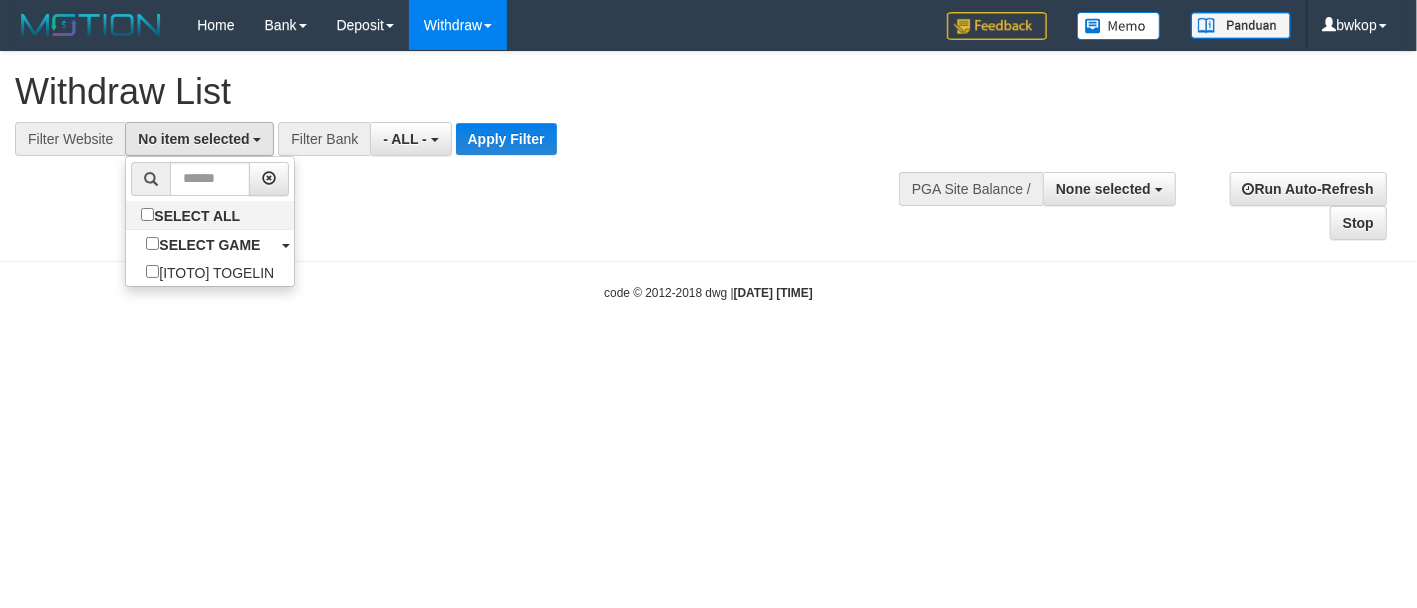 select on "****" 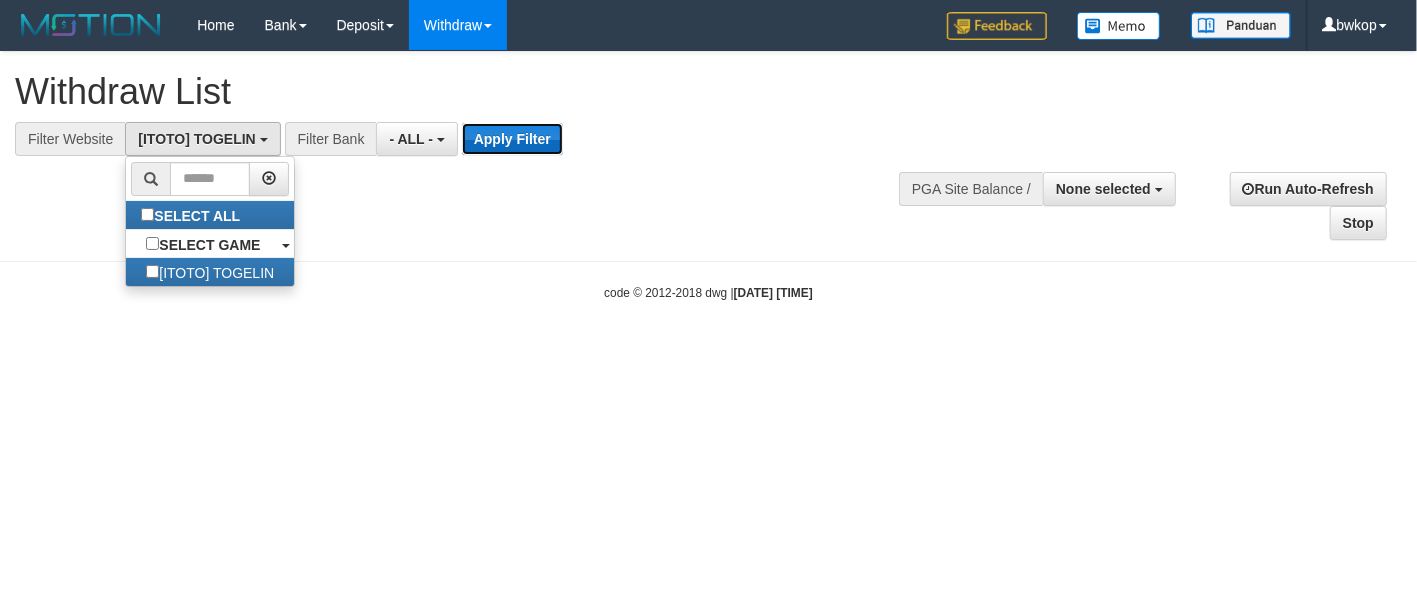 click on "Apply Filter" at bounding box center (512, 139) 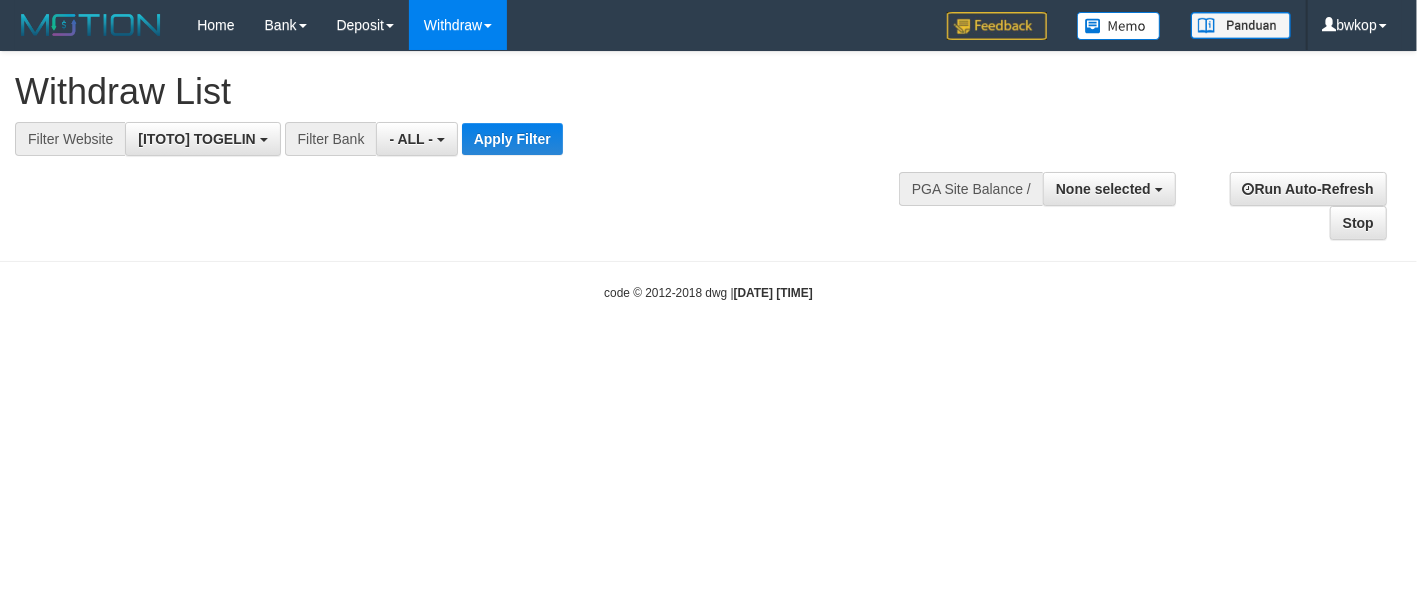 click on "**********" at bounding box center [391, 139] 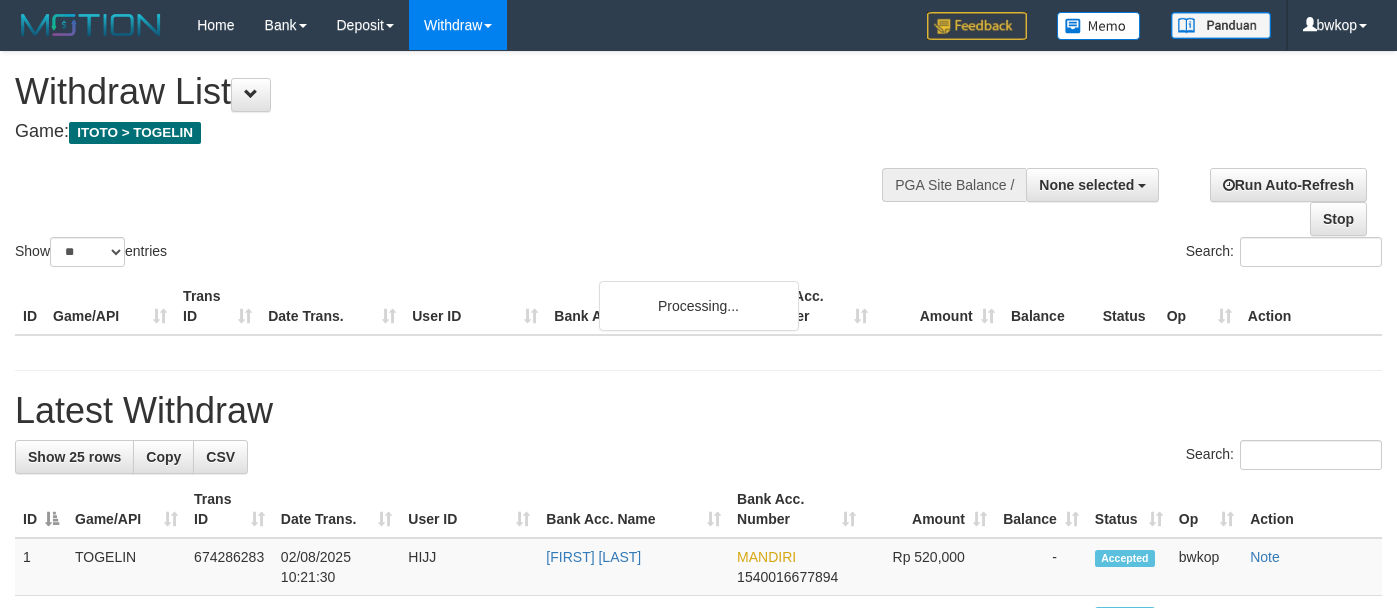 select 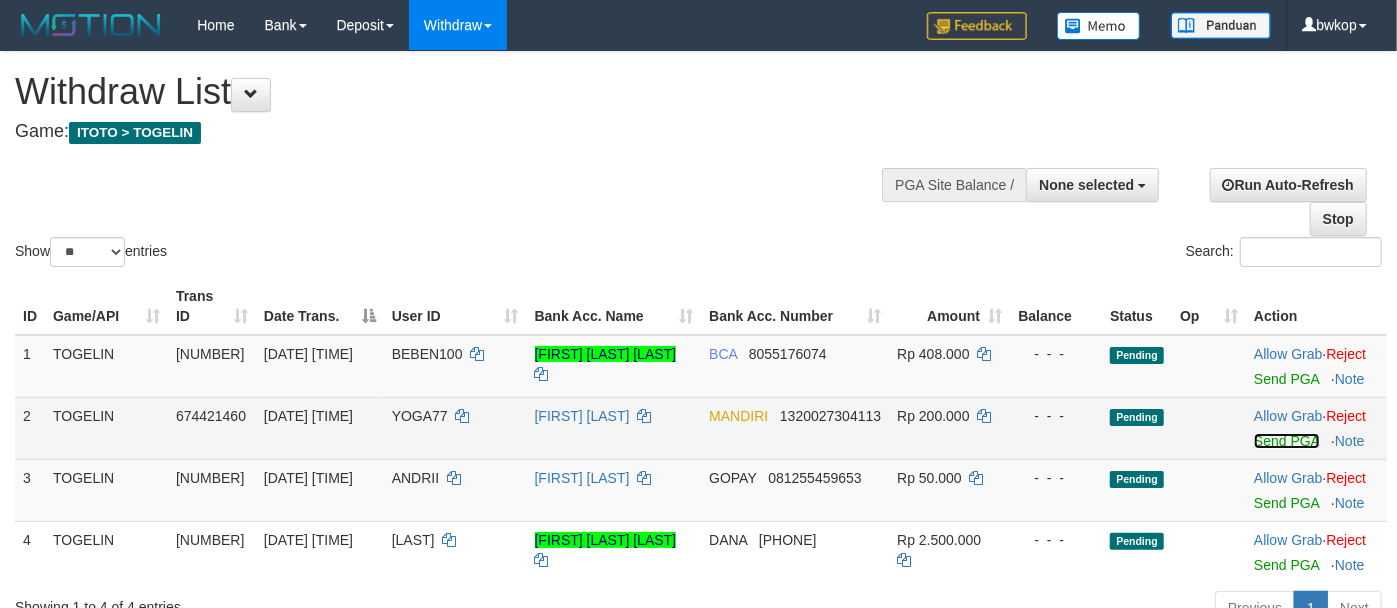click on "Send PGA" at bounding box center (1286, 441) 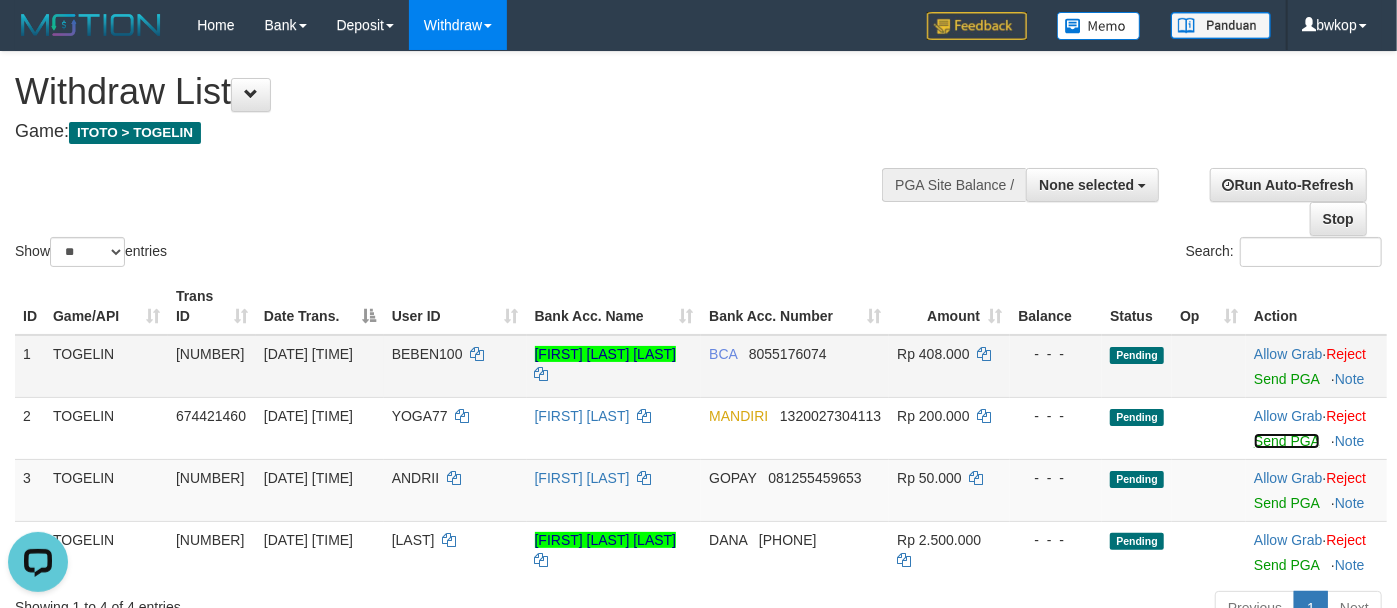 scroll, scrollTop: 0, scrollLeft: 0, axis: both 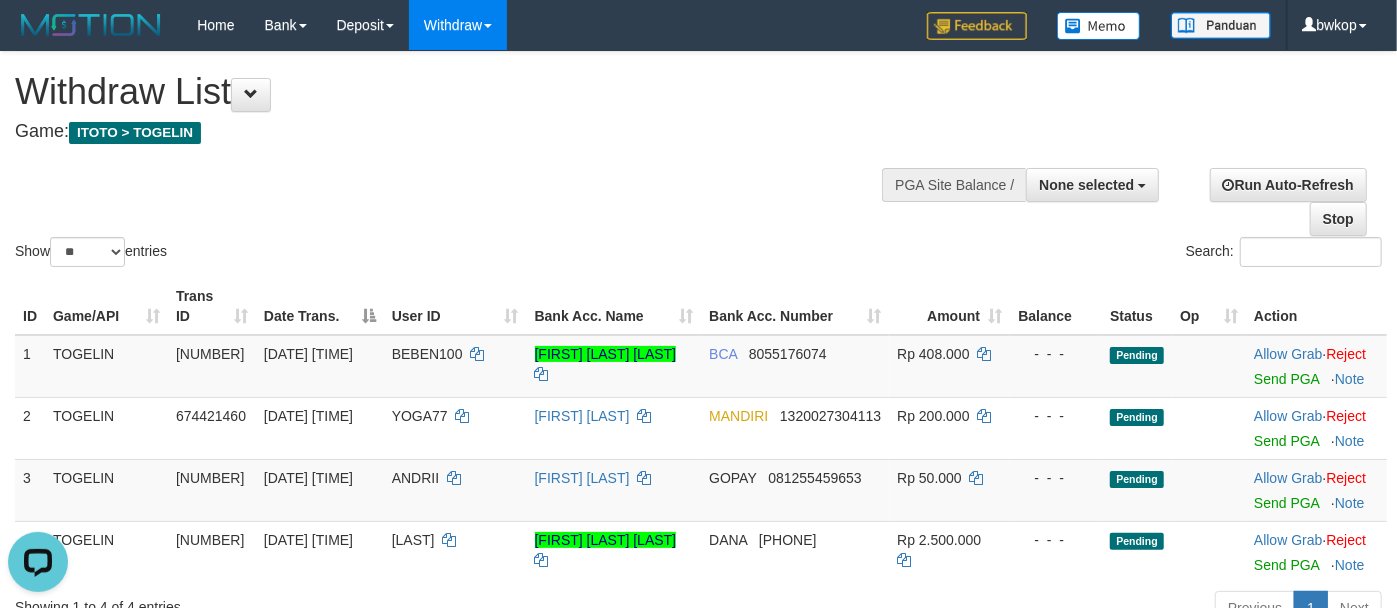 click on "Show  ** ** ** ***  entries Search:" at bounding box center [698, 161] 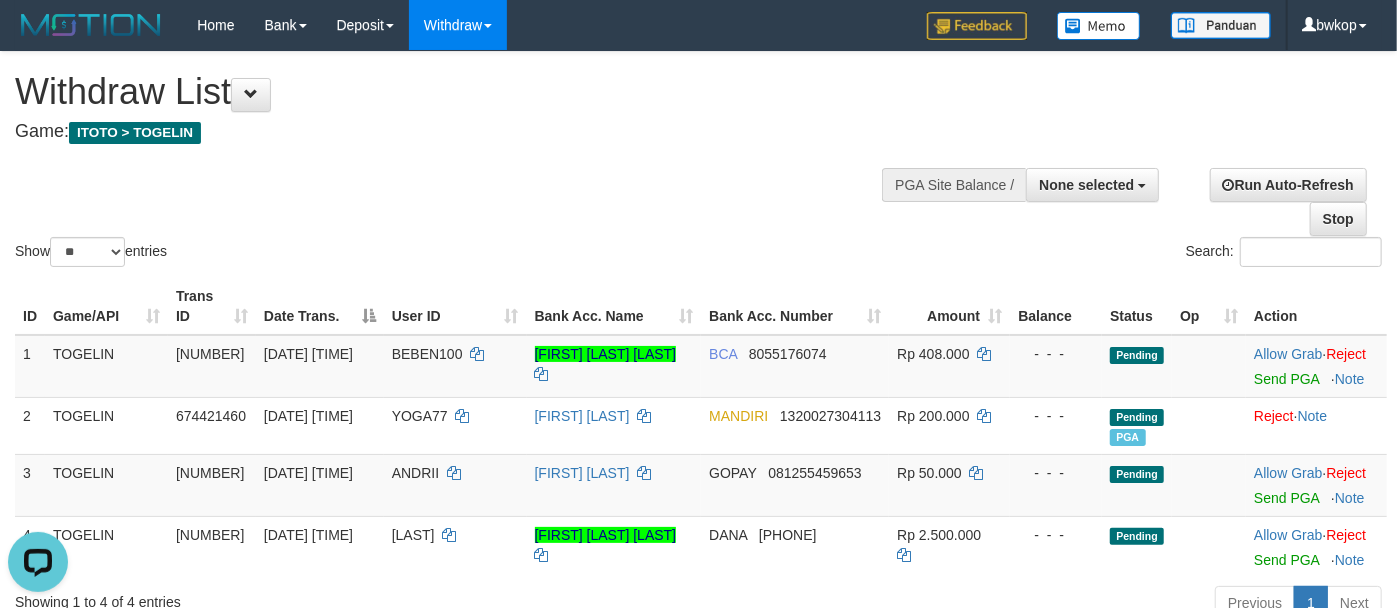 click on "Show  ** ** ** ***  entries Search:" at bounding box center [698, 161] 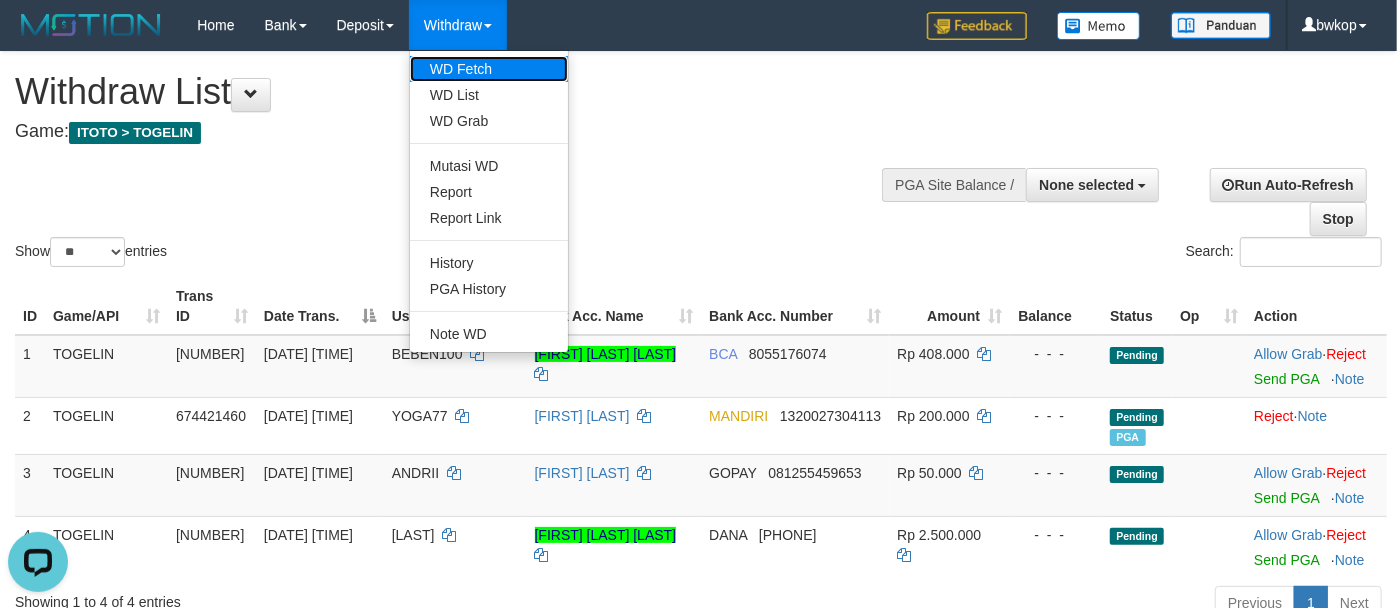 click on "WD Fetch" at bounding box center [489, 69] 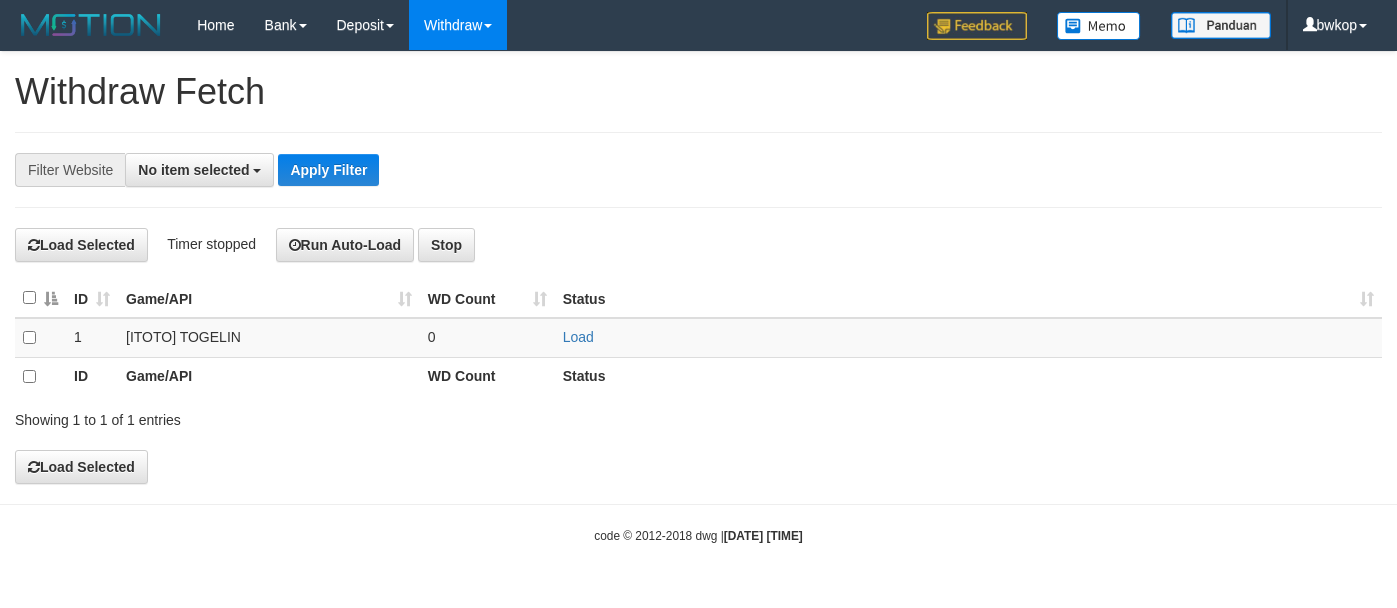 select 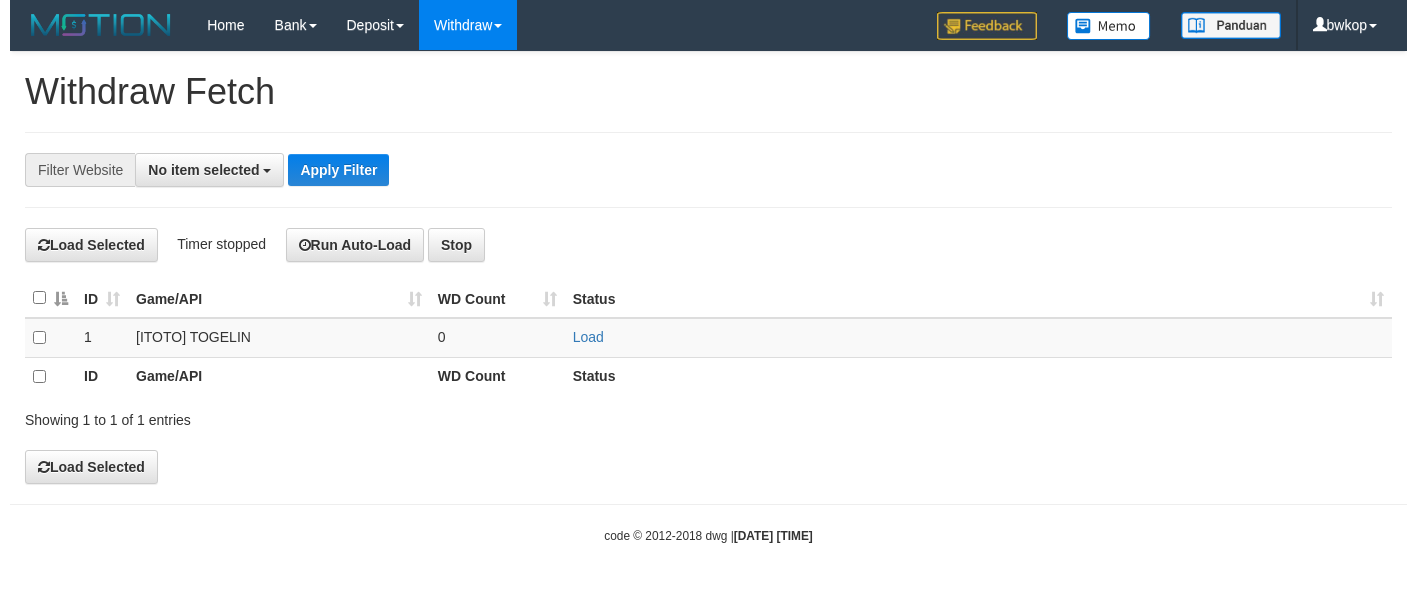 scroll, scrollTop: 0, scrollLeft: 0, axis: both 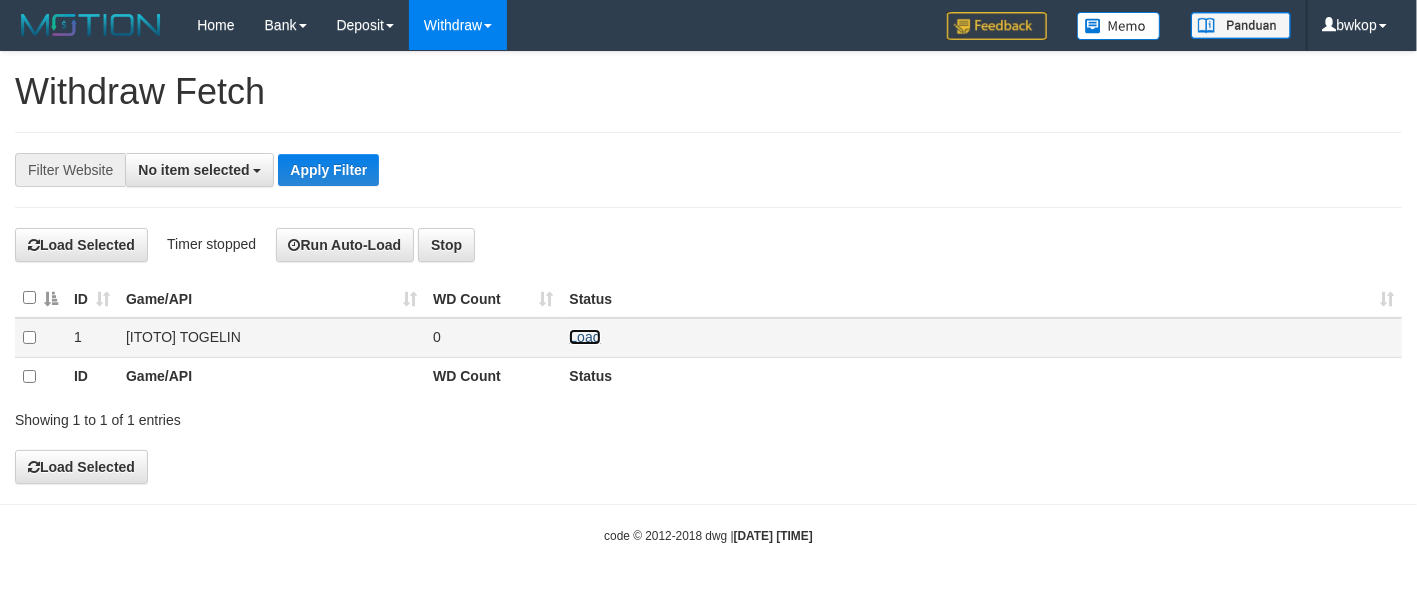 click on "Load" at bounding box center [584, 337] 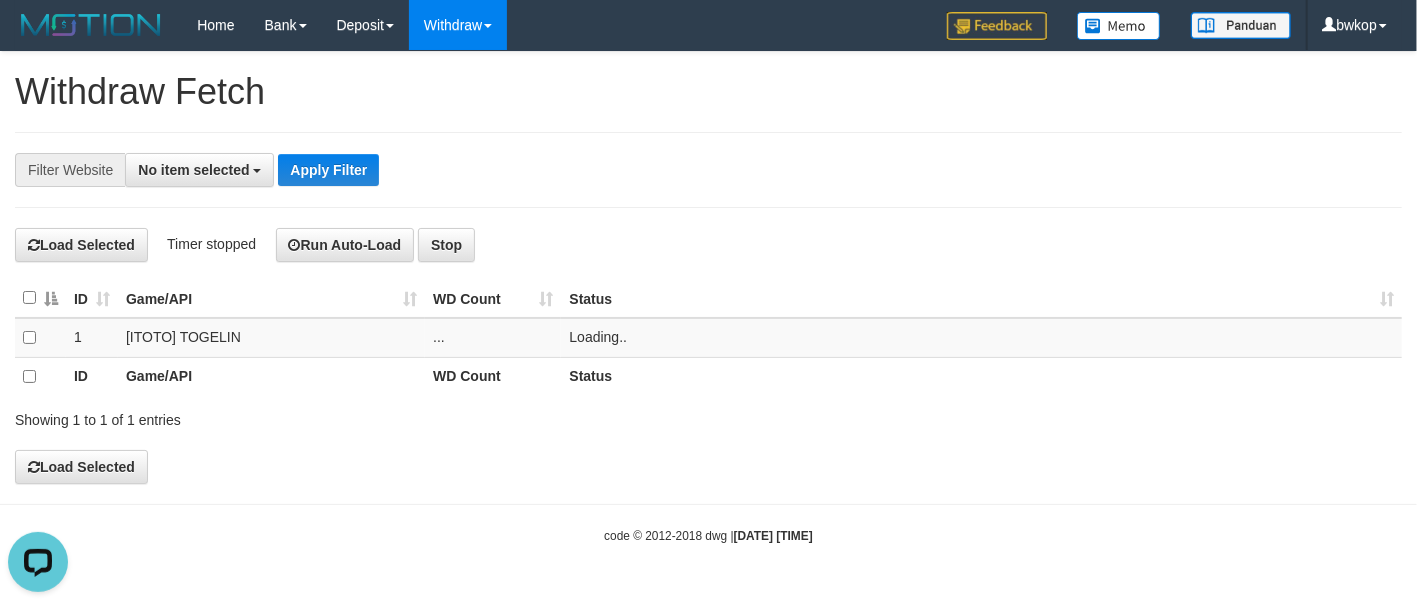 scroll, scrollTop: 0, scrollLeft: 0, axis: both 